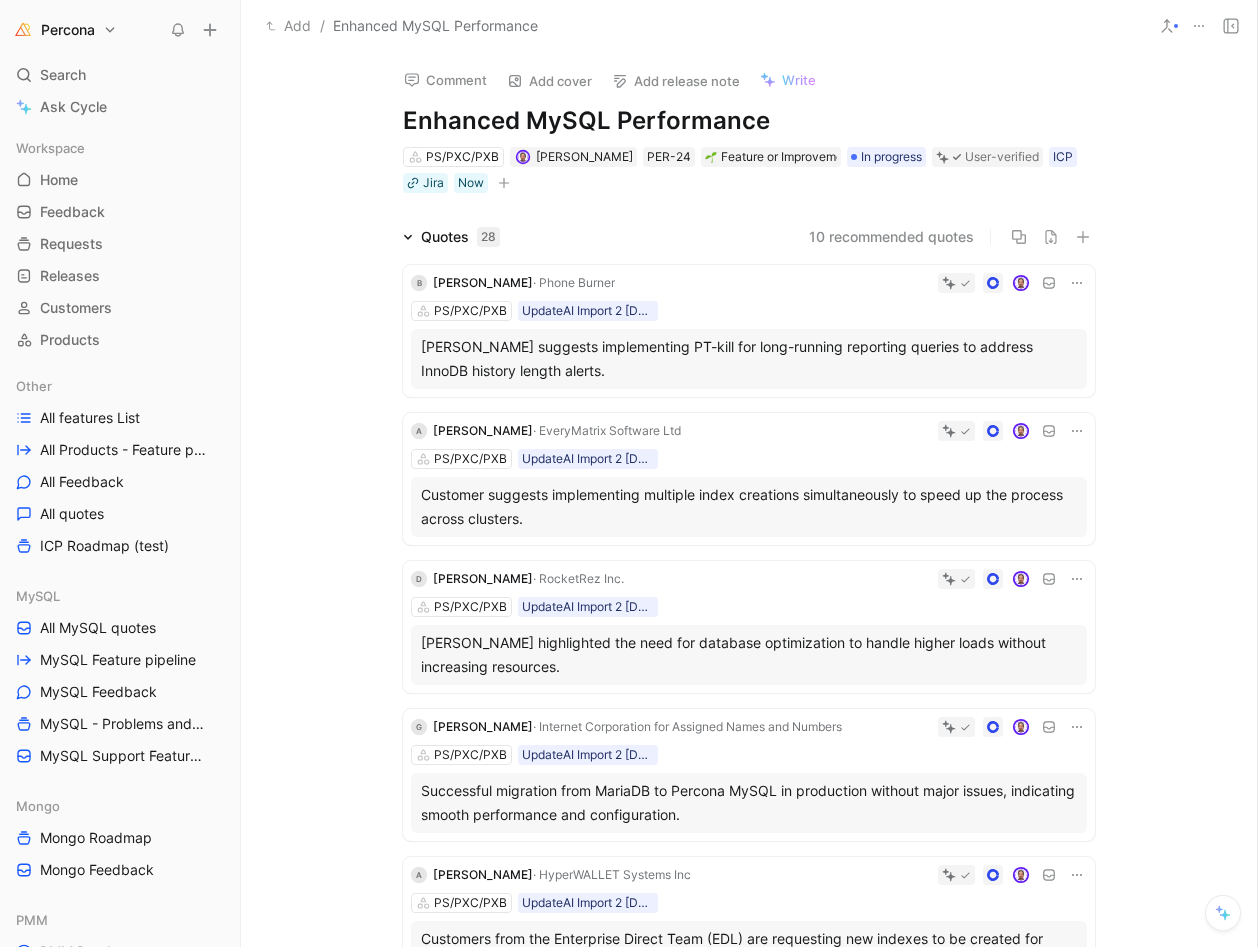 scroll, scrollTop: 0, scrollLeft: 0, axis: both 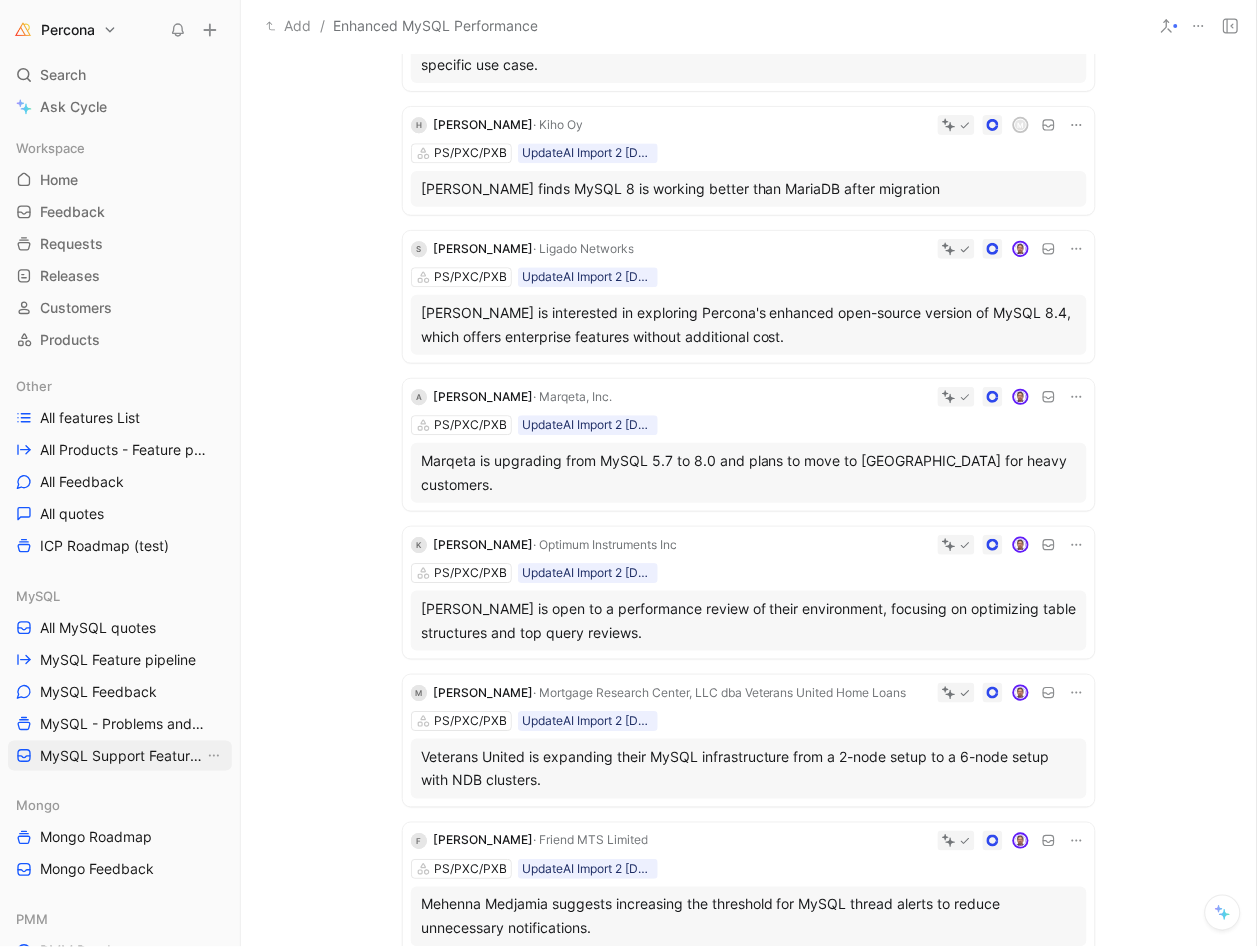 click on "MySQL Support Feature Requests" at bounding box center [122, 756] 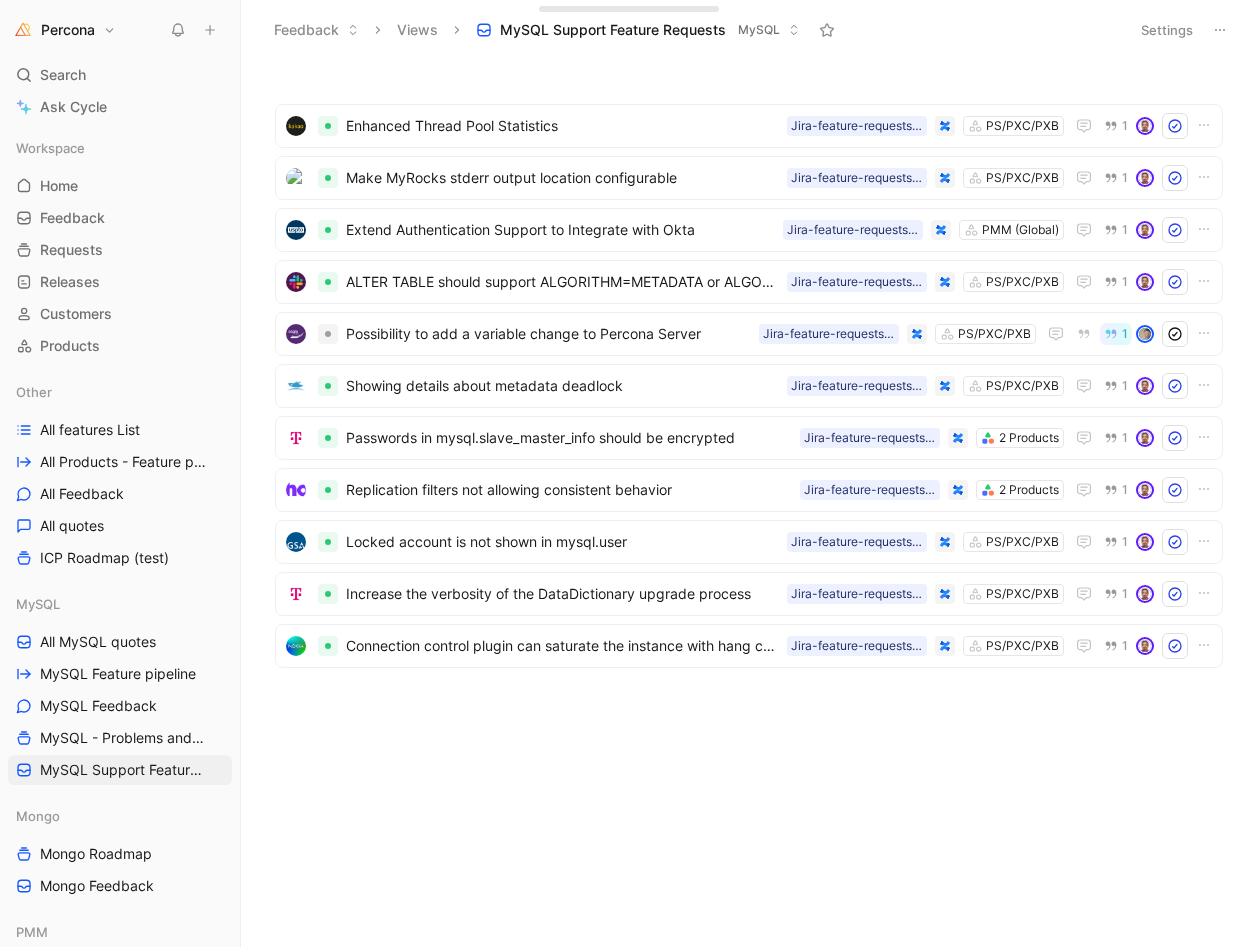scroll, scrollTop: 0, scrollLeft: 0, axis: both 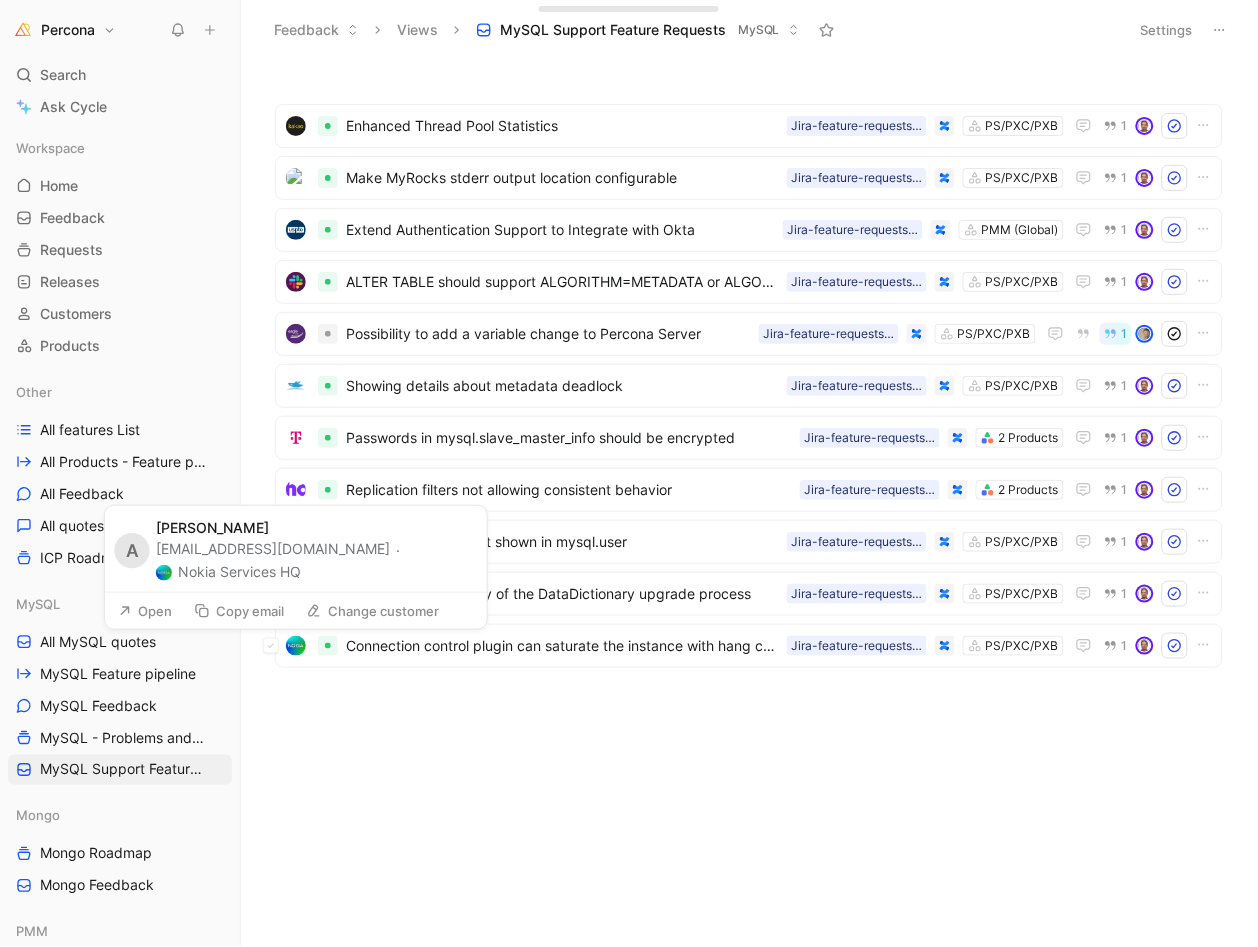 click on "Change customer" at bounding box center (372, 611) 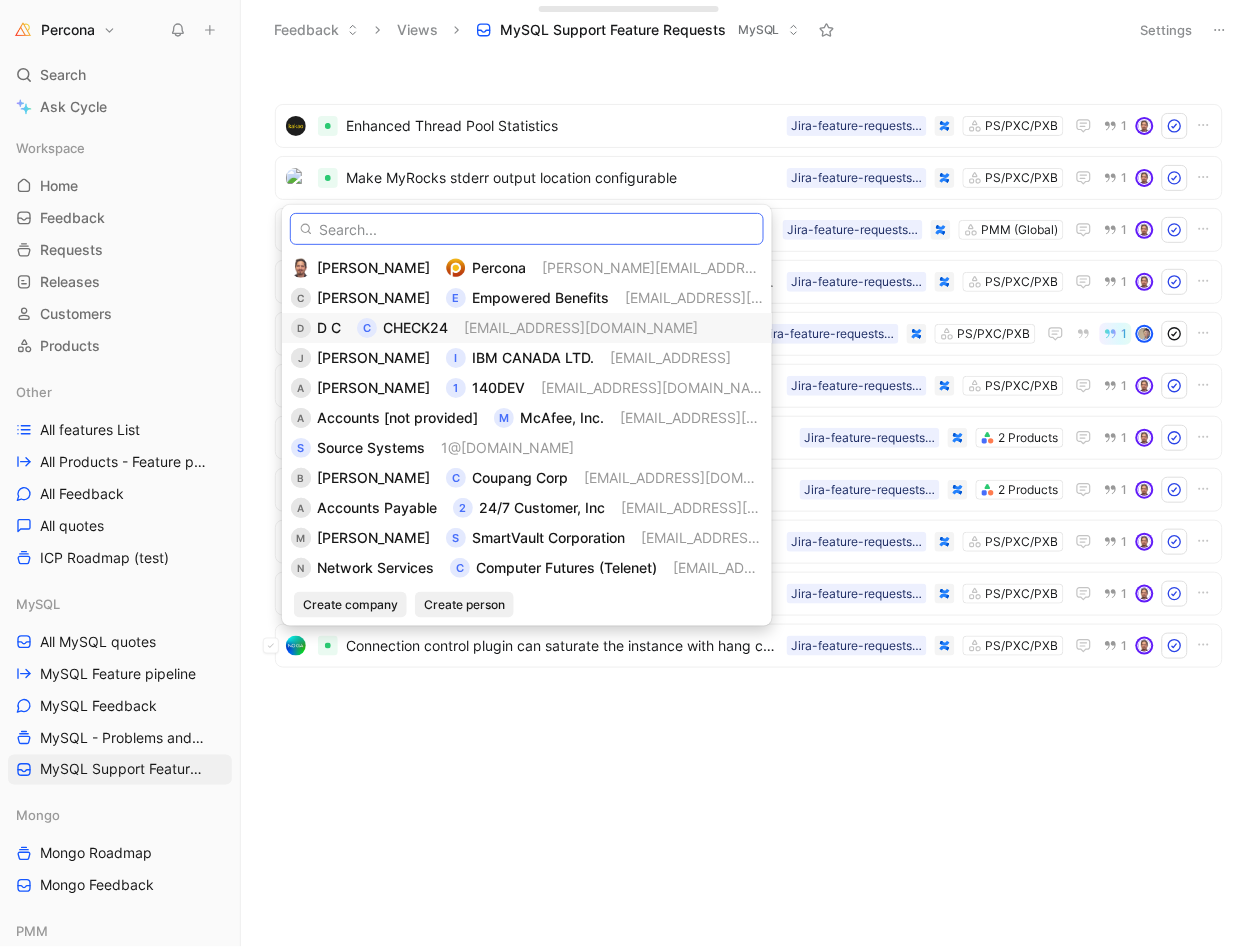 paste on "[EMAIL_ADDRESS][DOMAIN_NAME]" 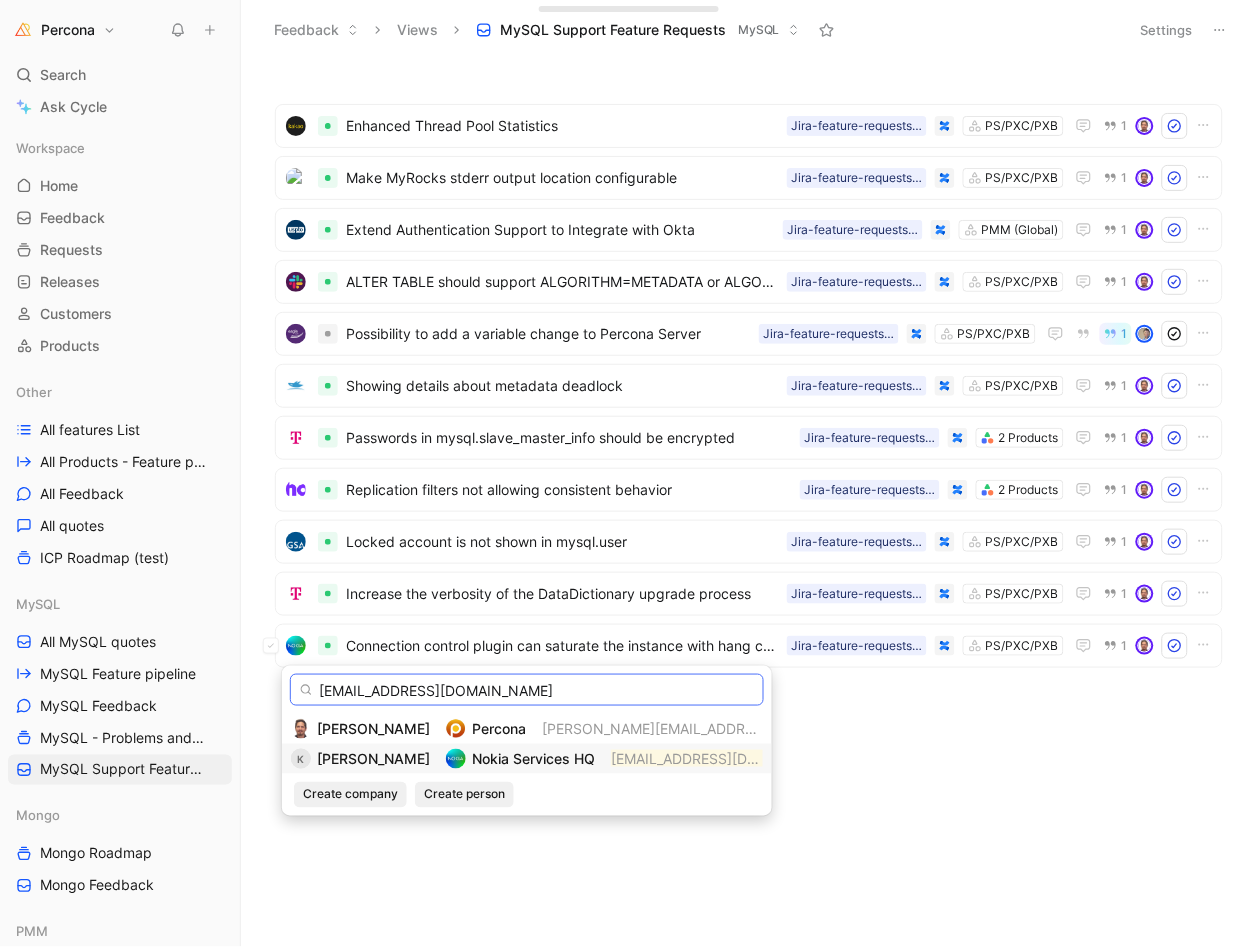 type on "[EMAIL_ADDRESS][DOMAIN_NAME]" 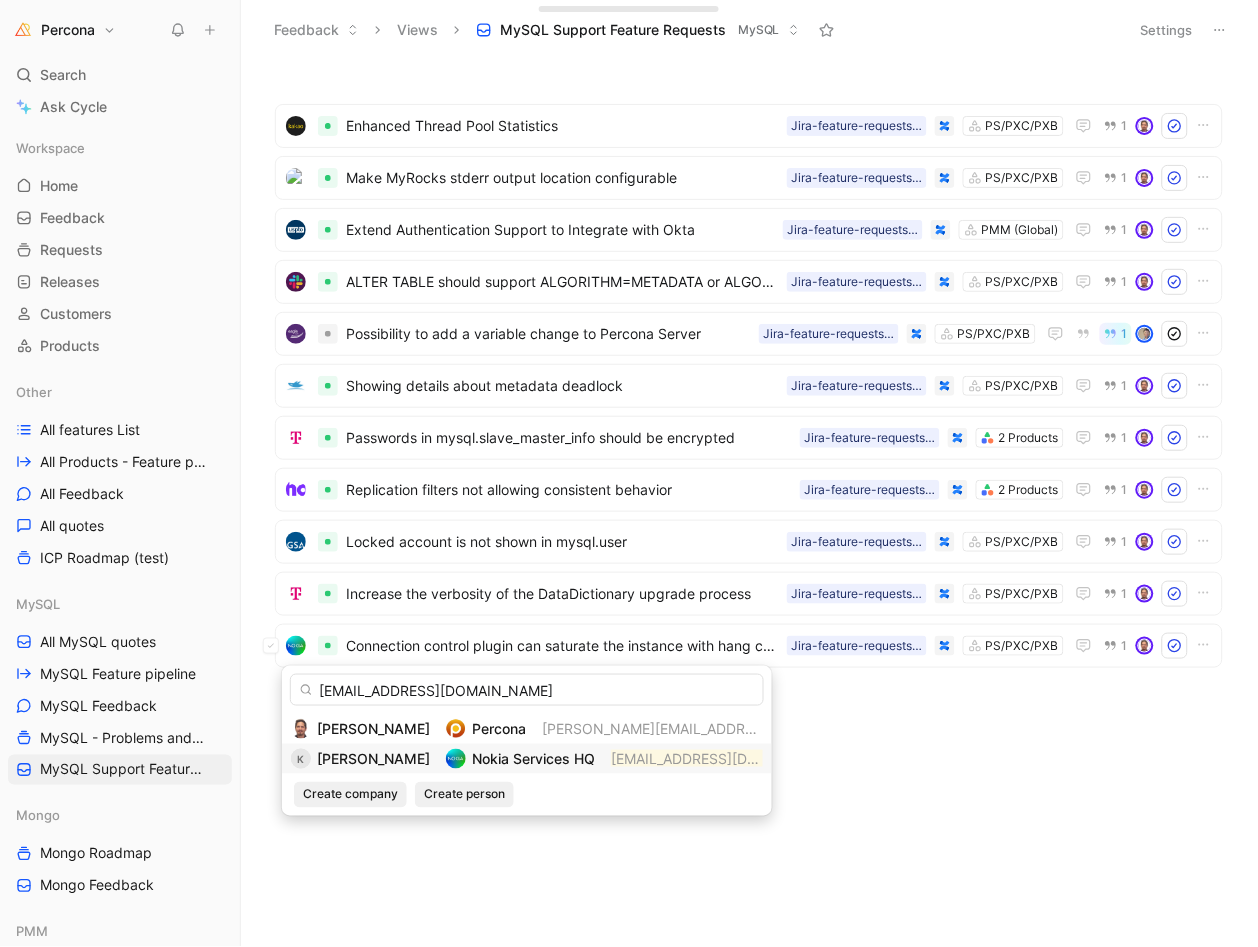 click on "Nokia Services HQ" at bounding box center (533, 758) 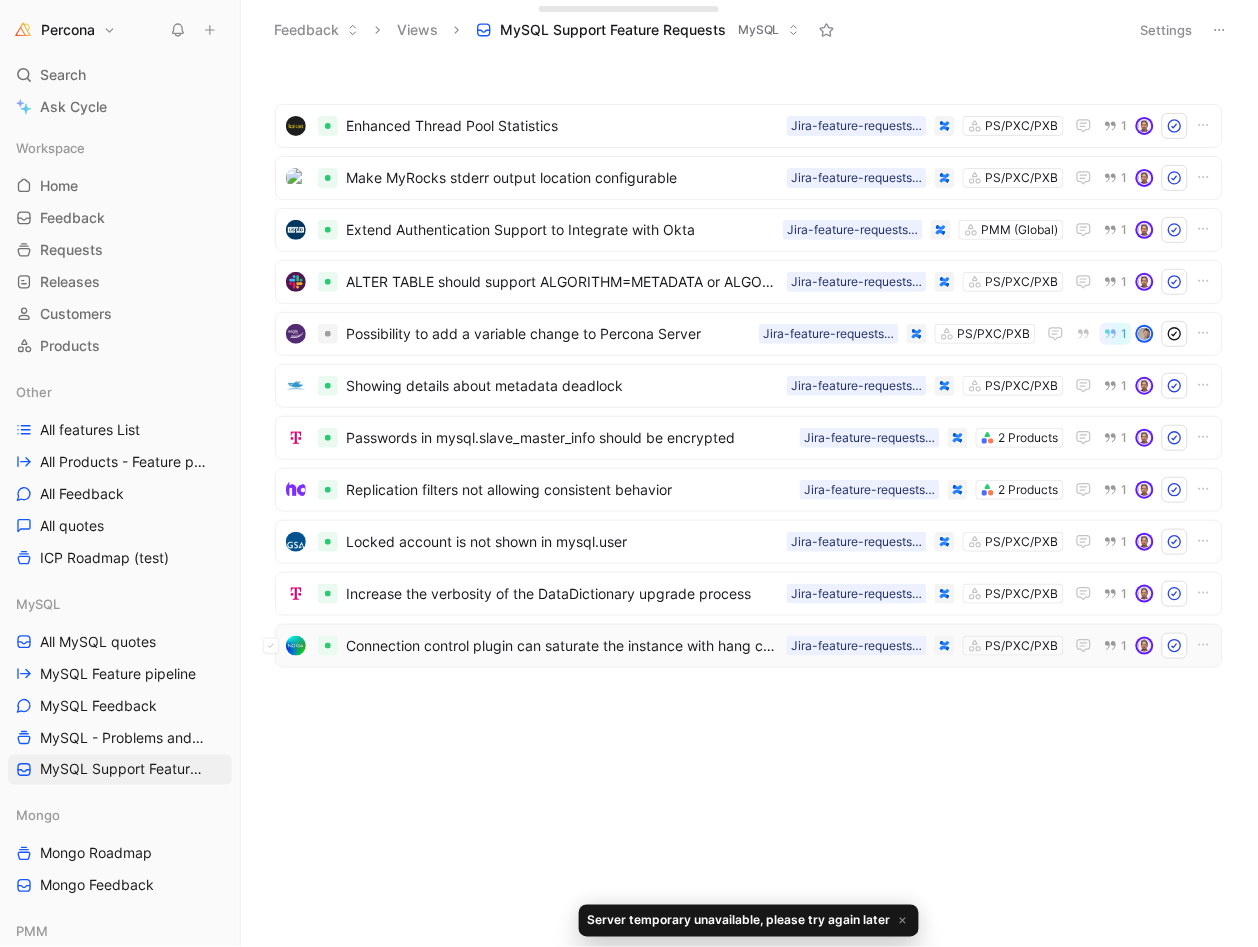 click at bounding box center [296, 646] 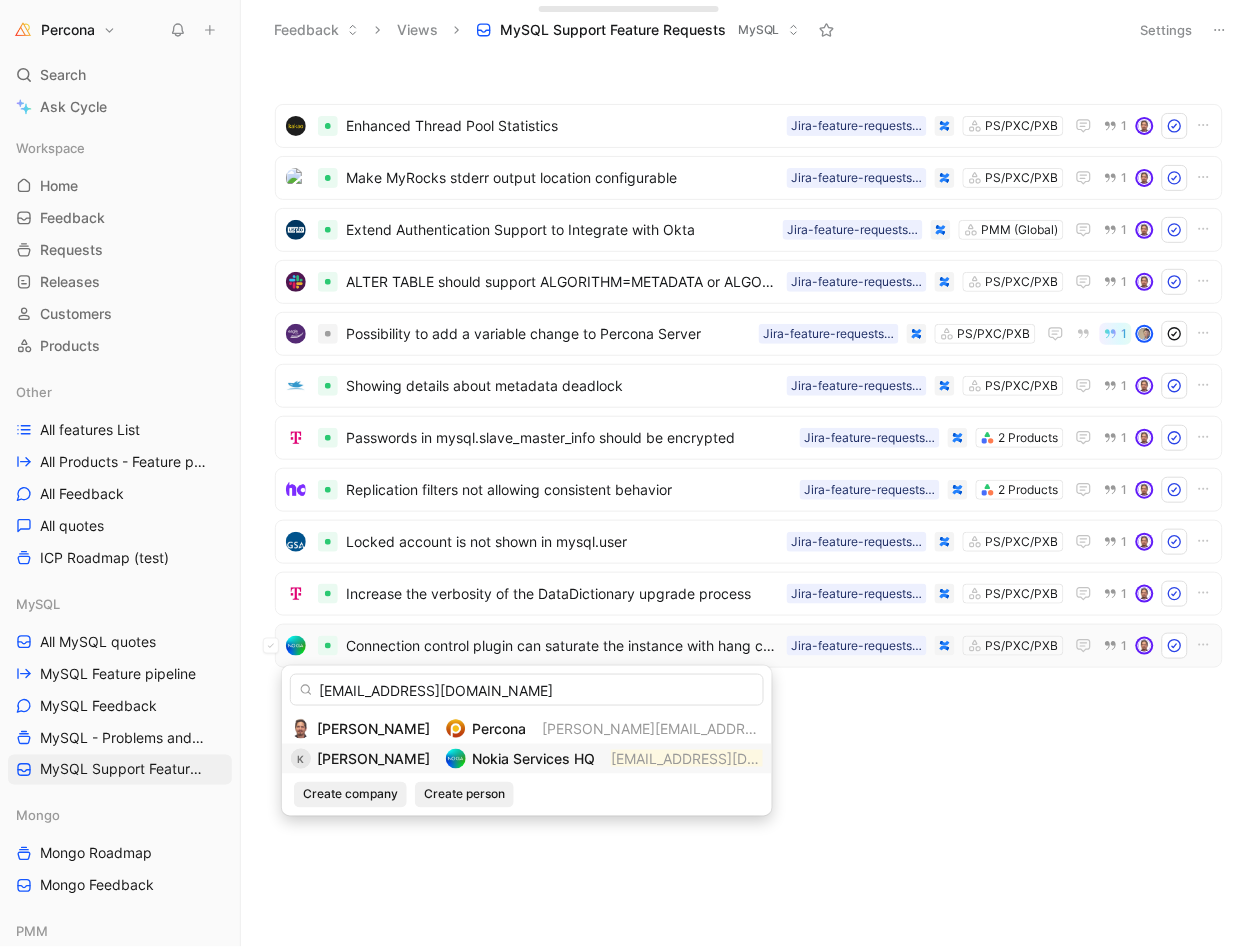type on "[EMAIL_ADDRESS][DOMAIN_NAME]" 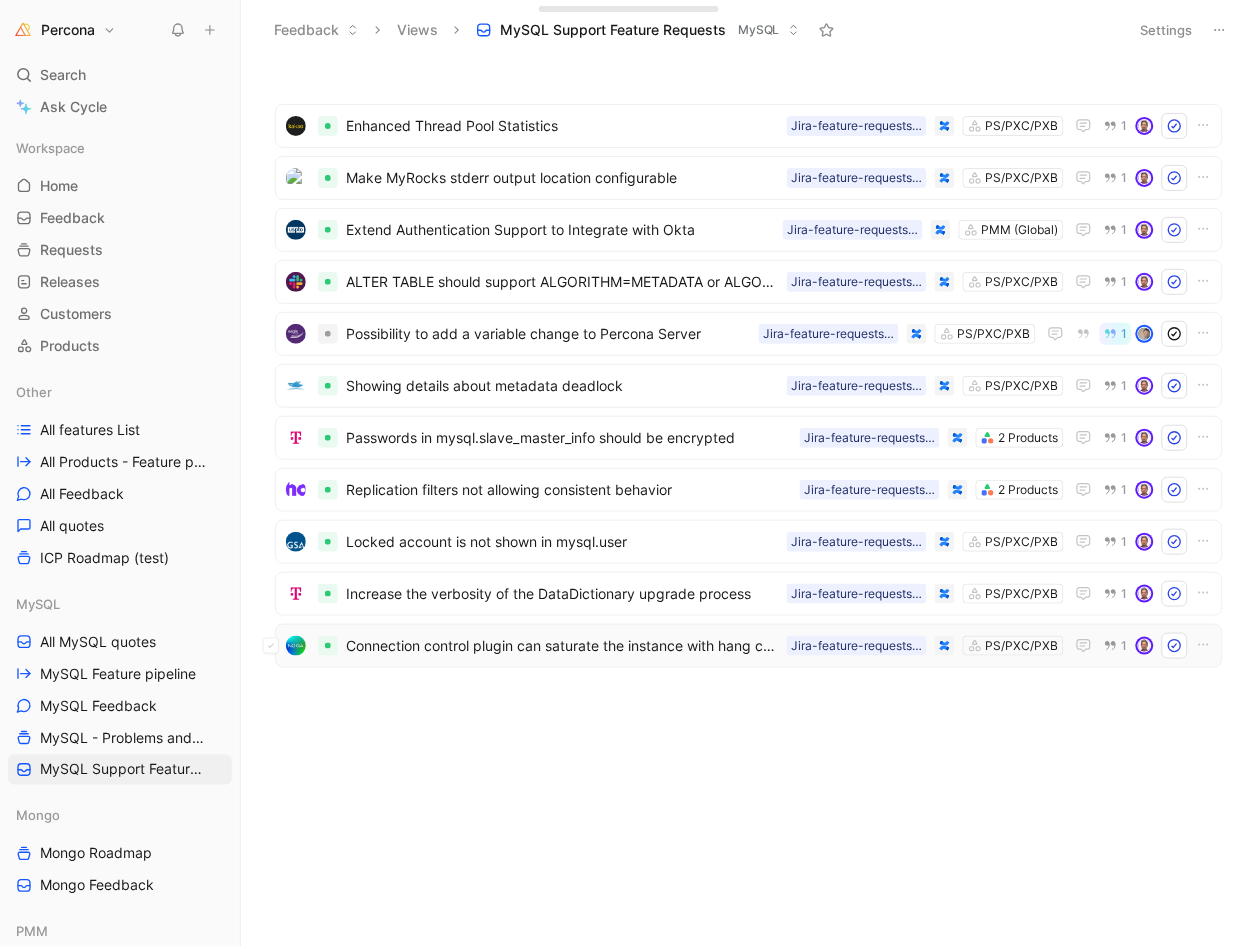 click on "Connection control plugin can saturate the instance with hang connections" at bounding box center (562, 646) 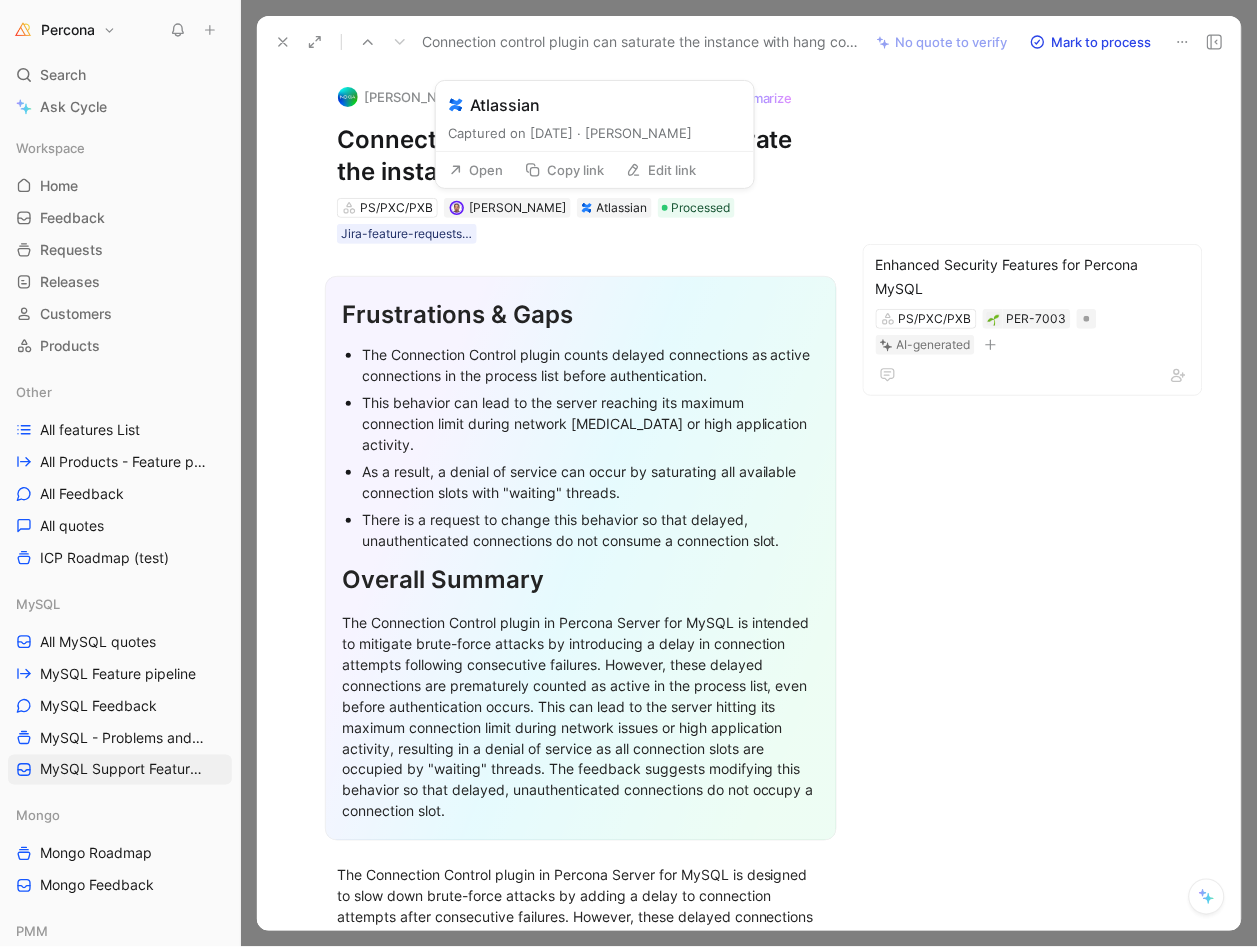 click on "Edit link" at bounding box center (661, 170) 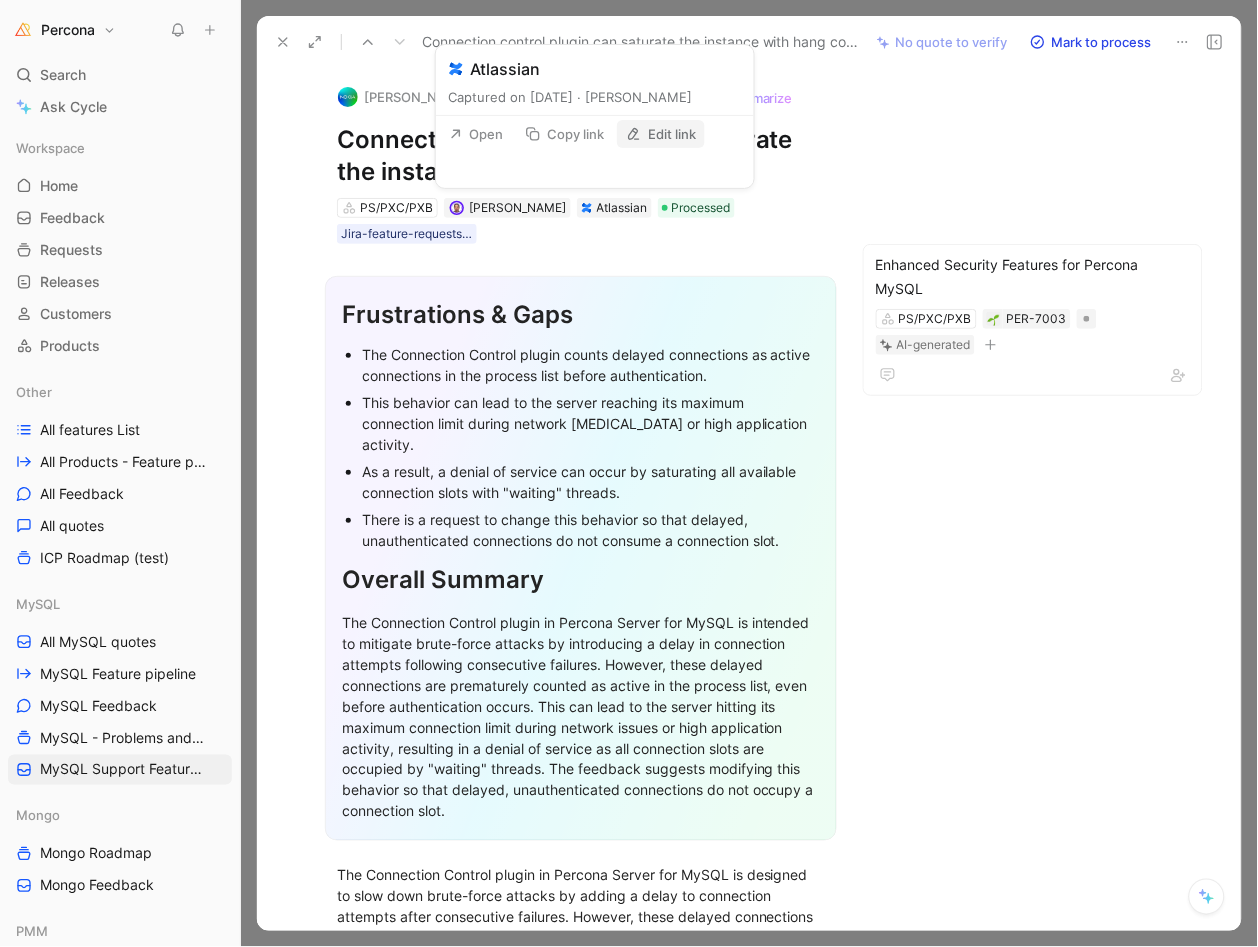scroll, scrollTop: 0, scrollLeft: 0, axis: both 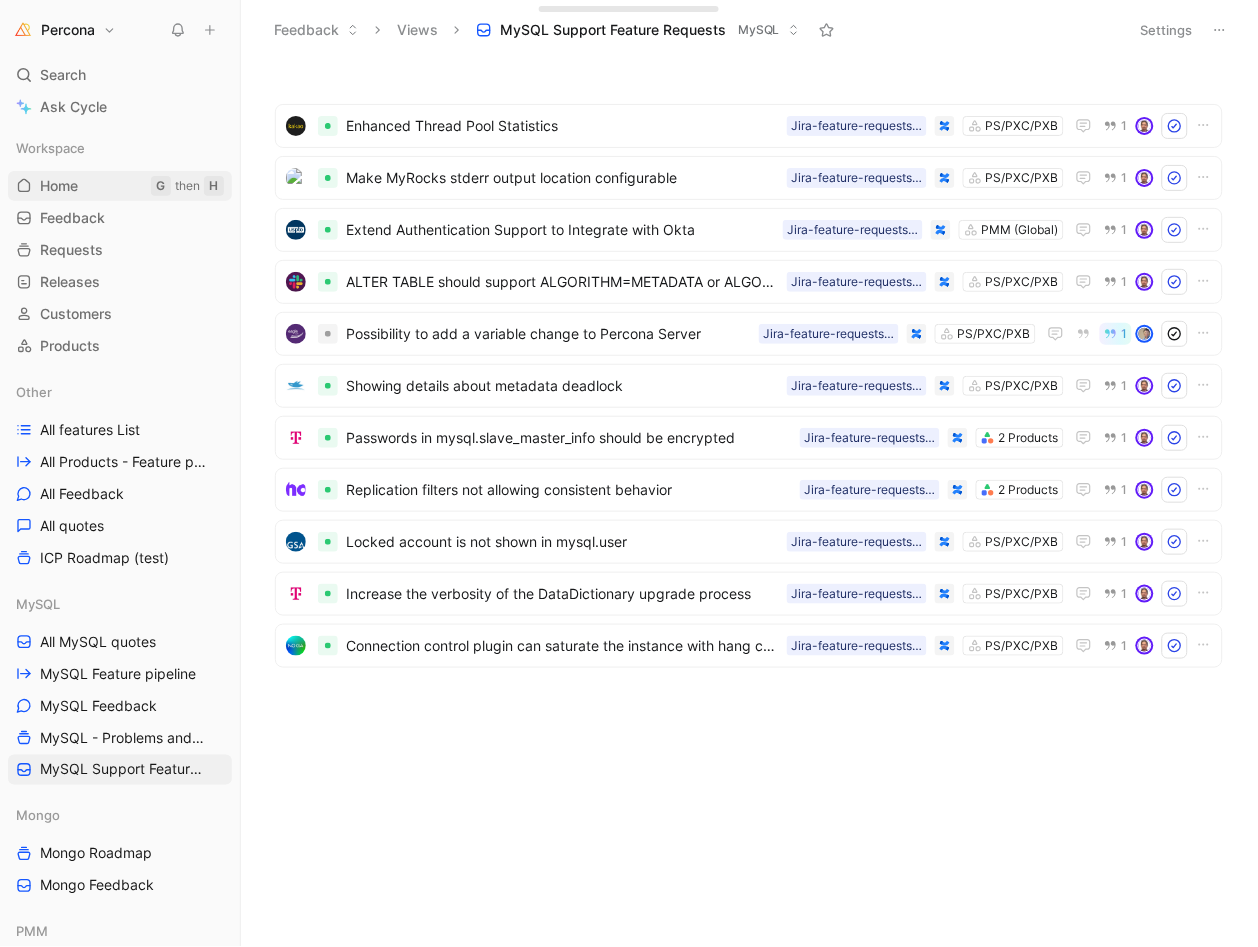 click on "Home" at bounding box center (59, 186) 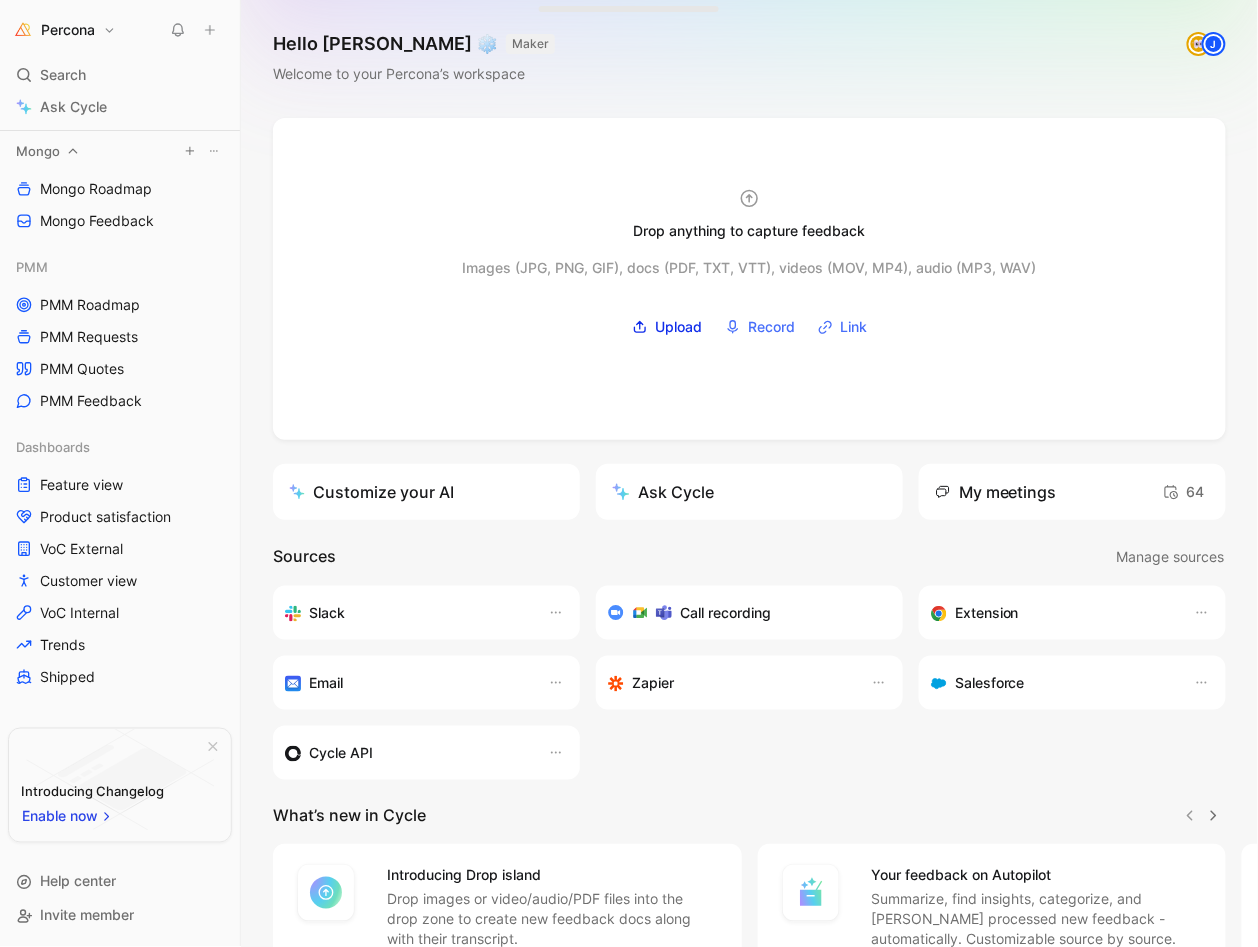 scroll, scrollTop: 663, scrollLeft: 0, axis: vertical 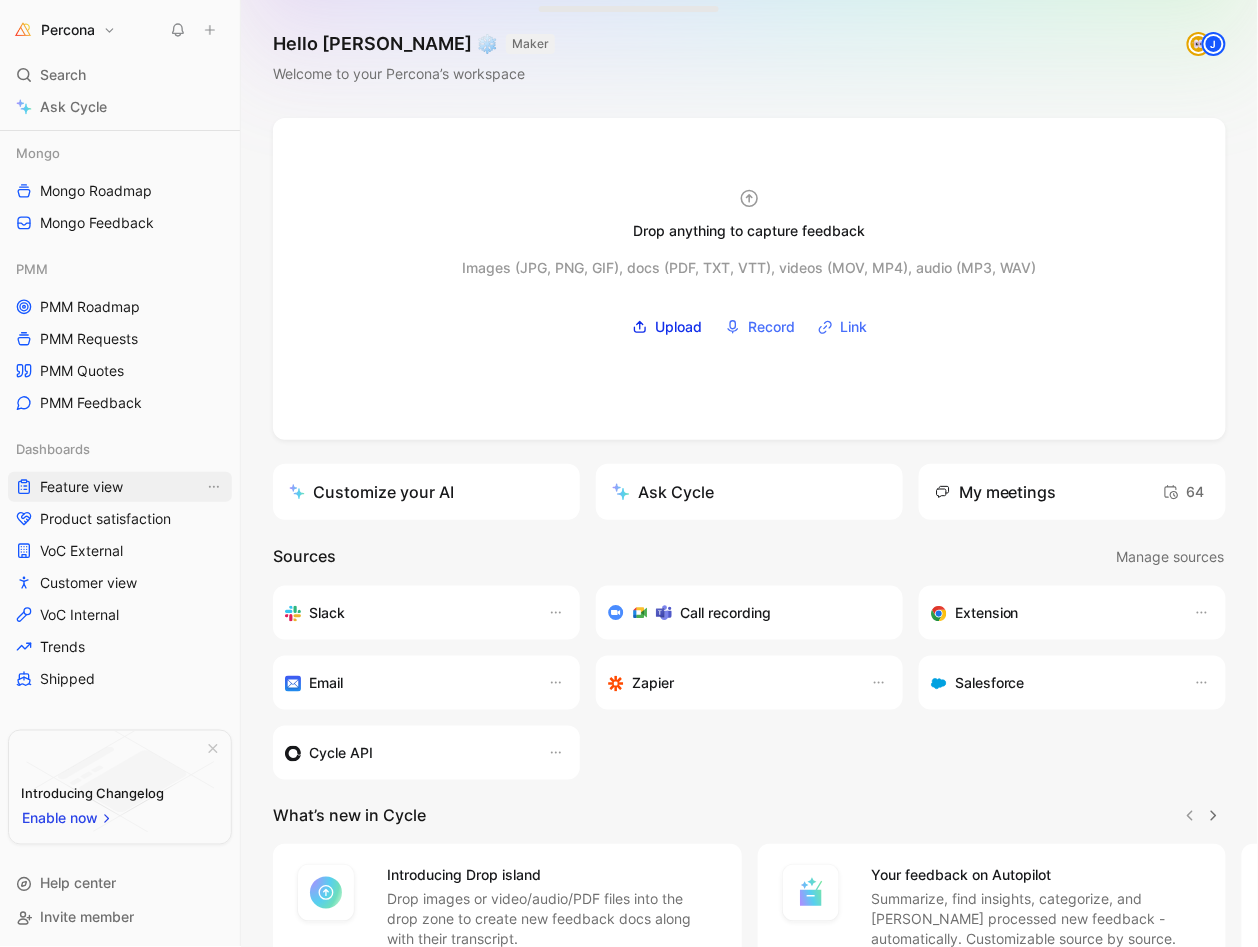 click on "Feature view" at bounding box center [81, 487] 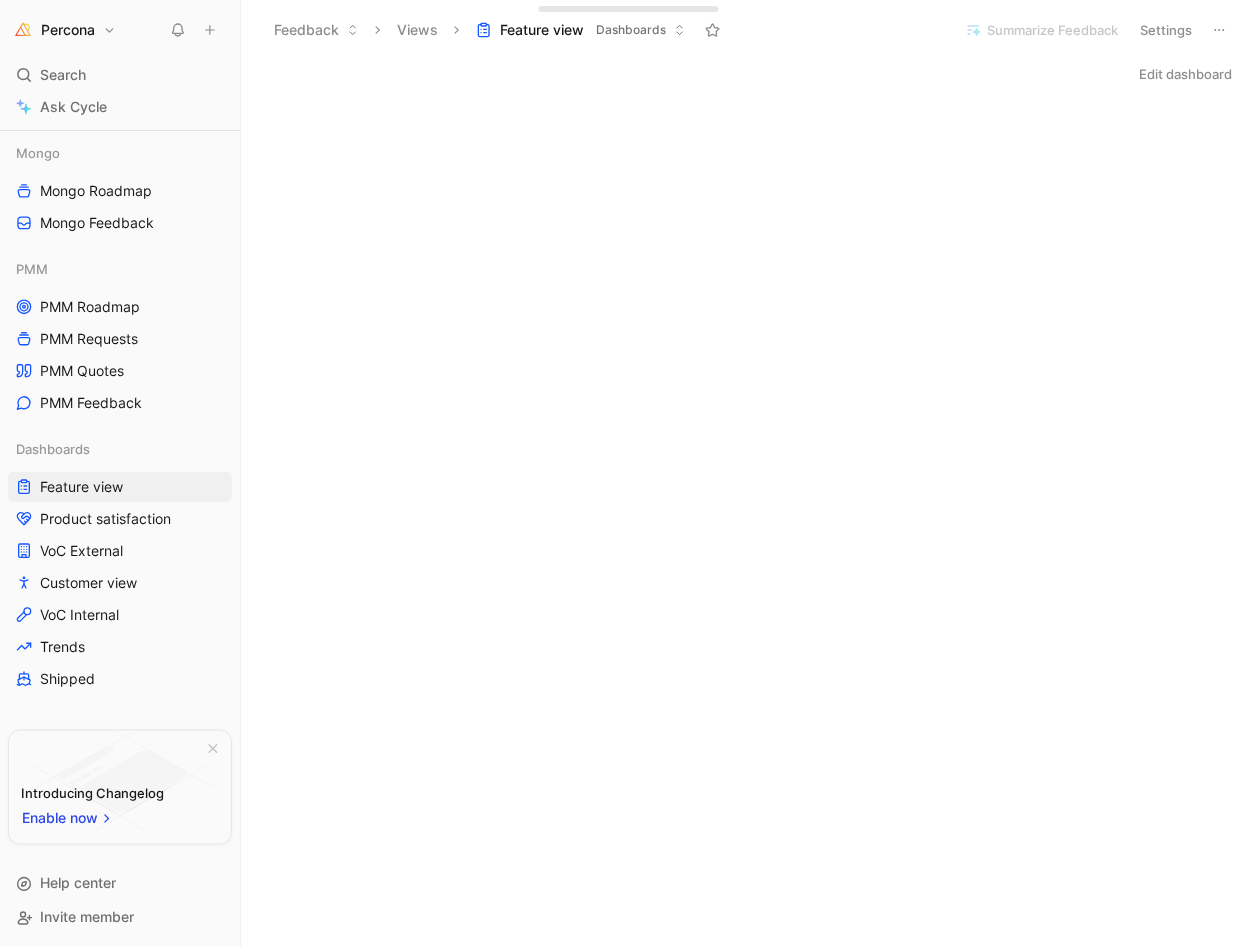 scroll, scrollTop: 0, scrollLeft: 0, axis: both 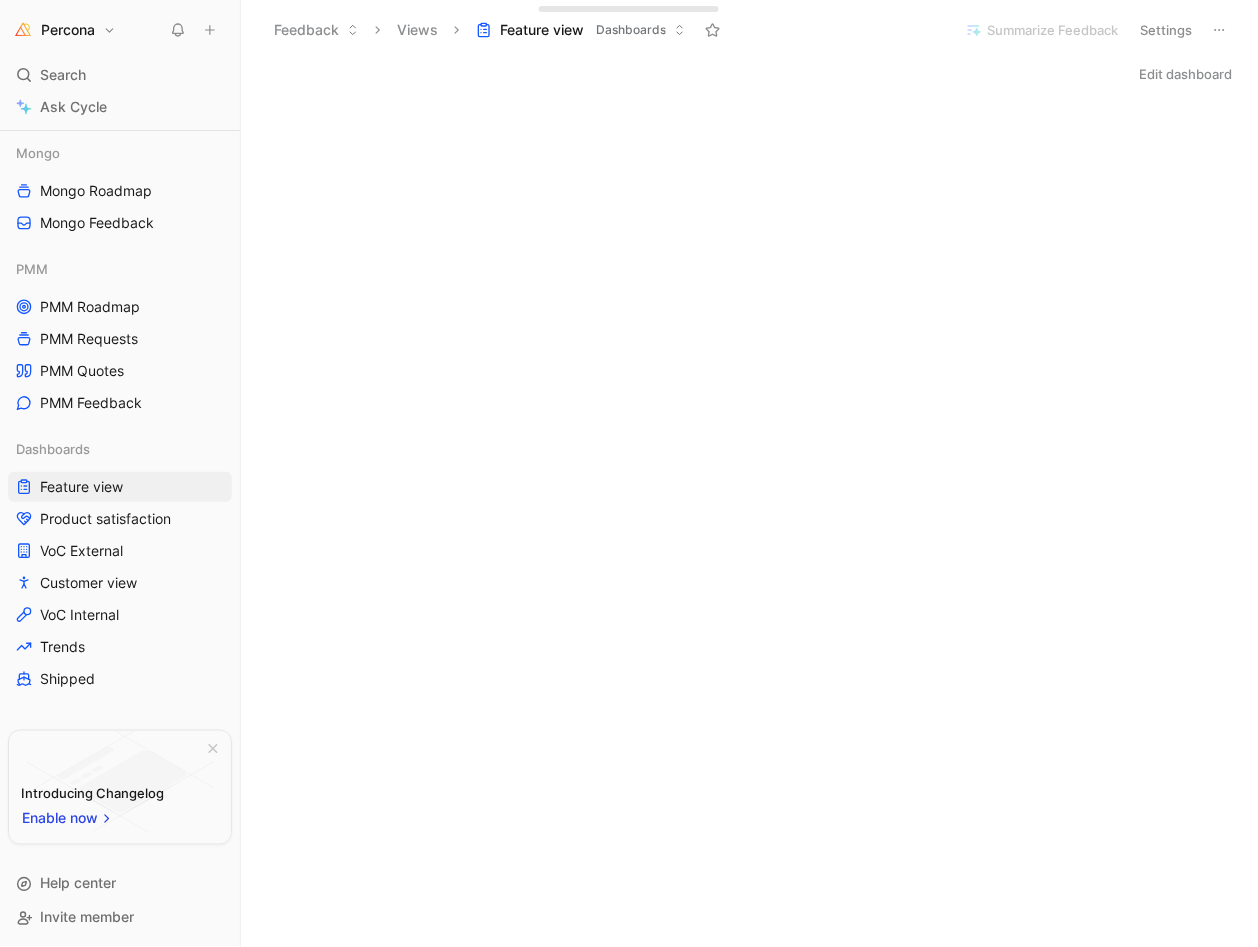 click on "Percona" at bounding box center (64, 30) 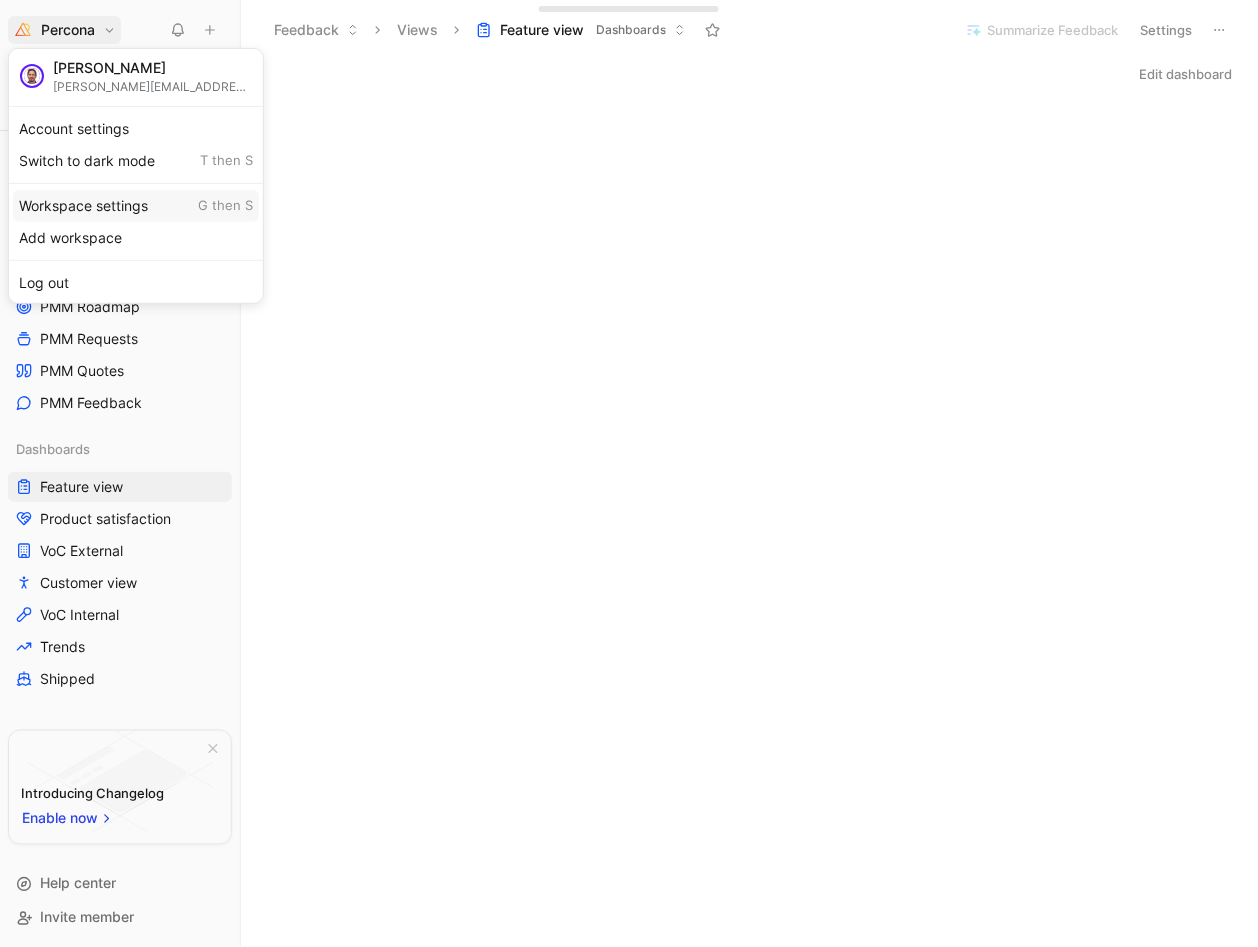 click on "Workspace settings G then S" at bounding box center (136, 206) 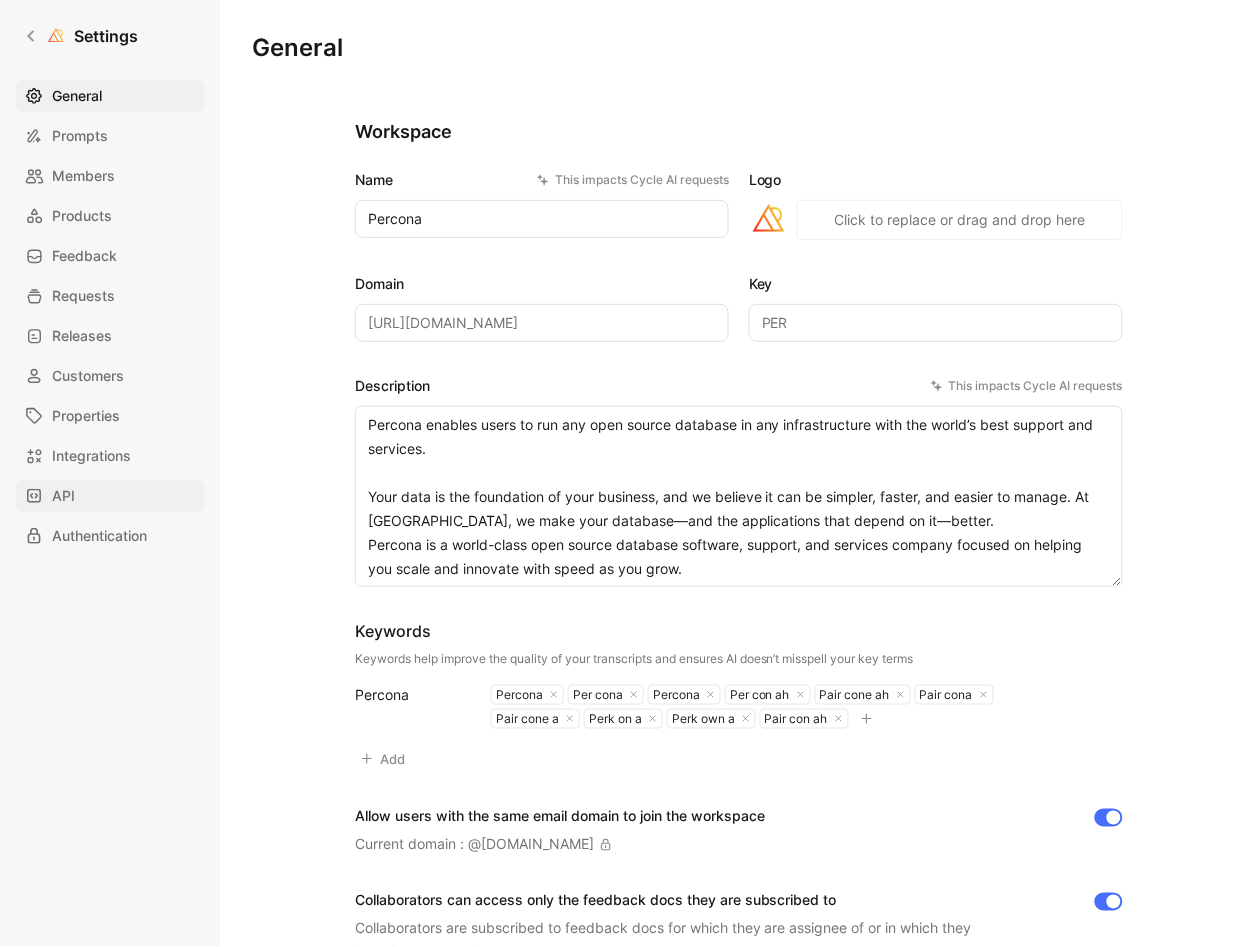 click on "API" at bounding box center [110, 496] 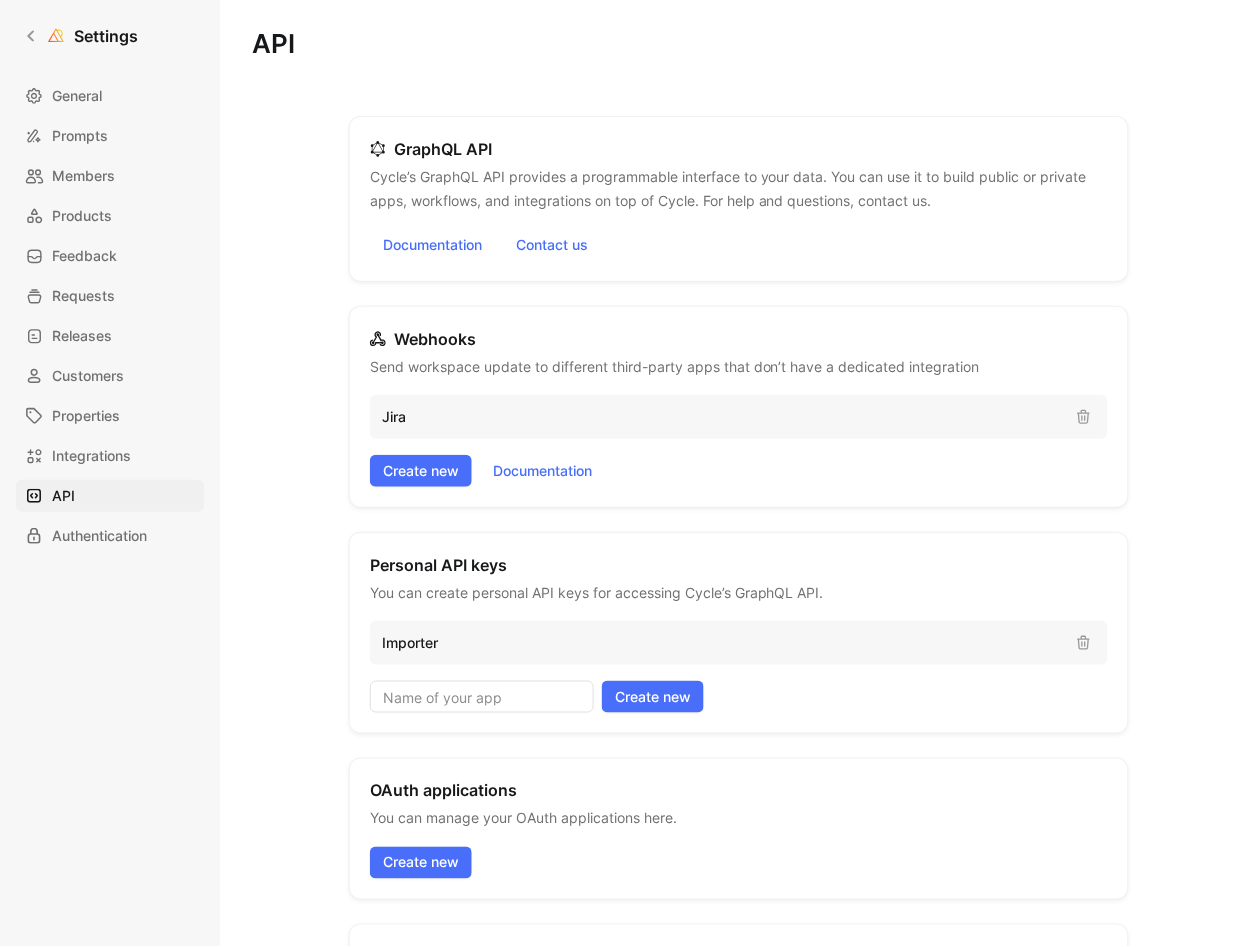 scroll, scrollTop: 0, scrollLeft: 0, axis: both 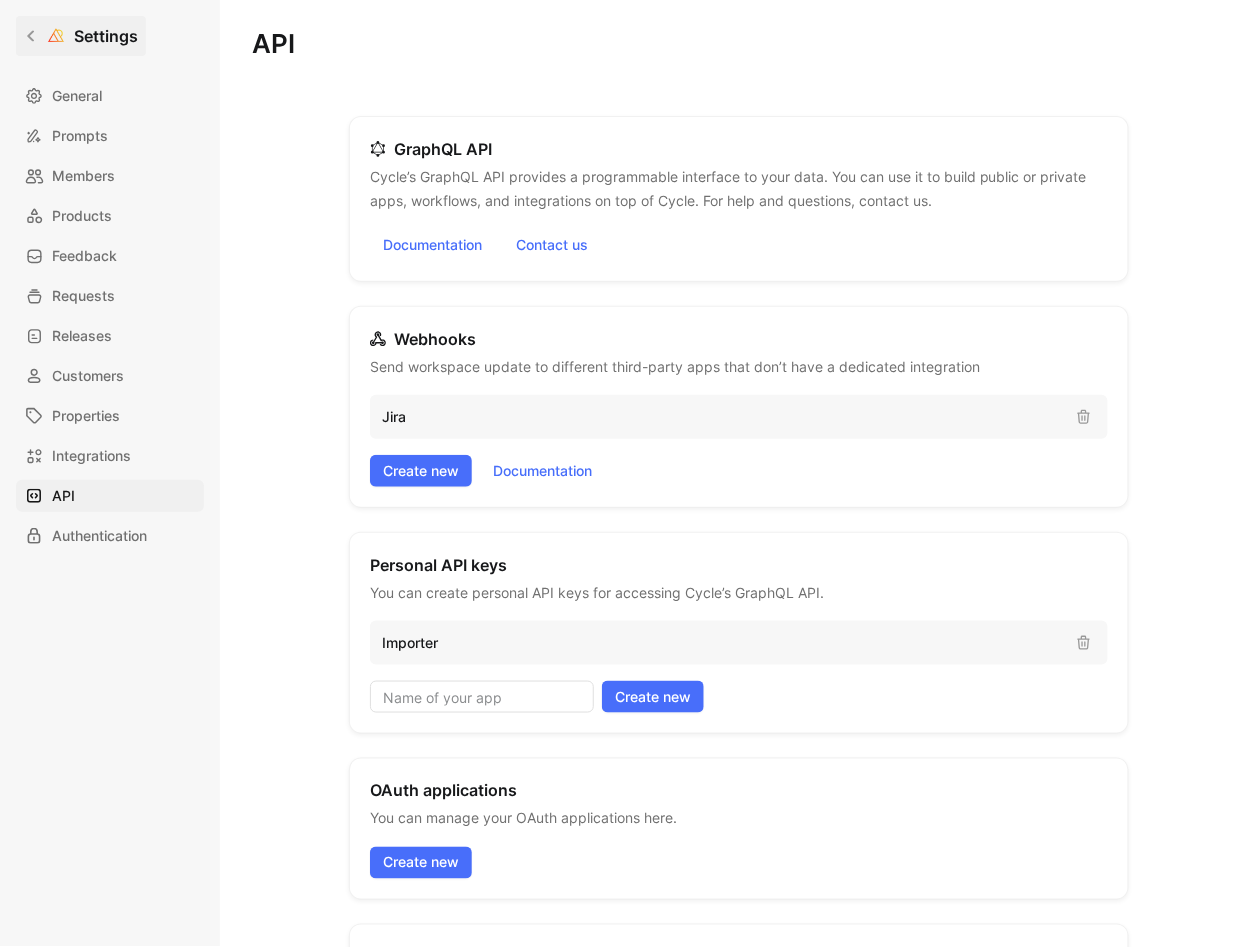 click 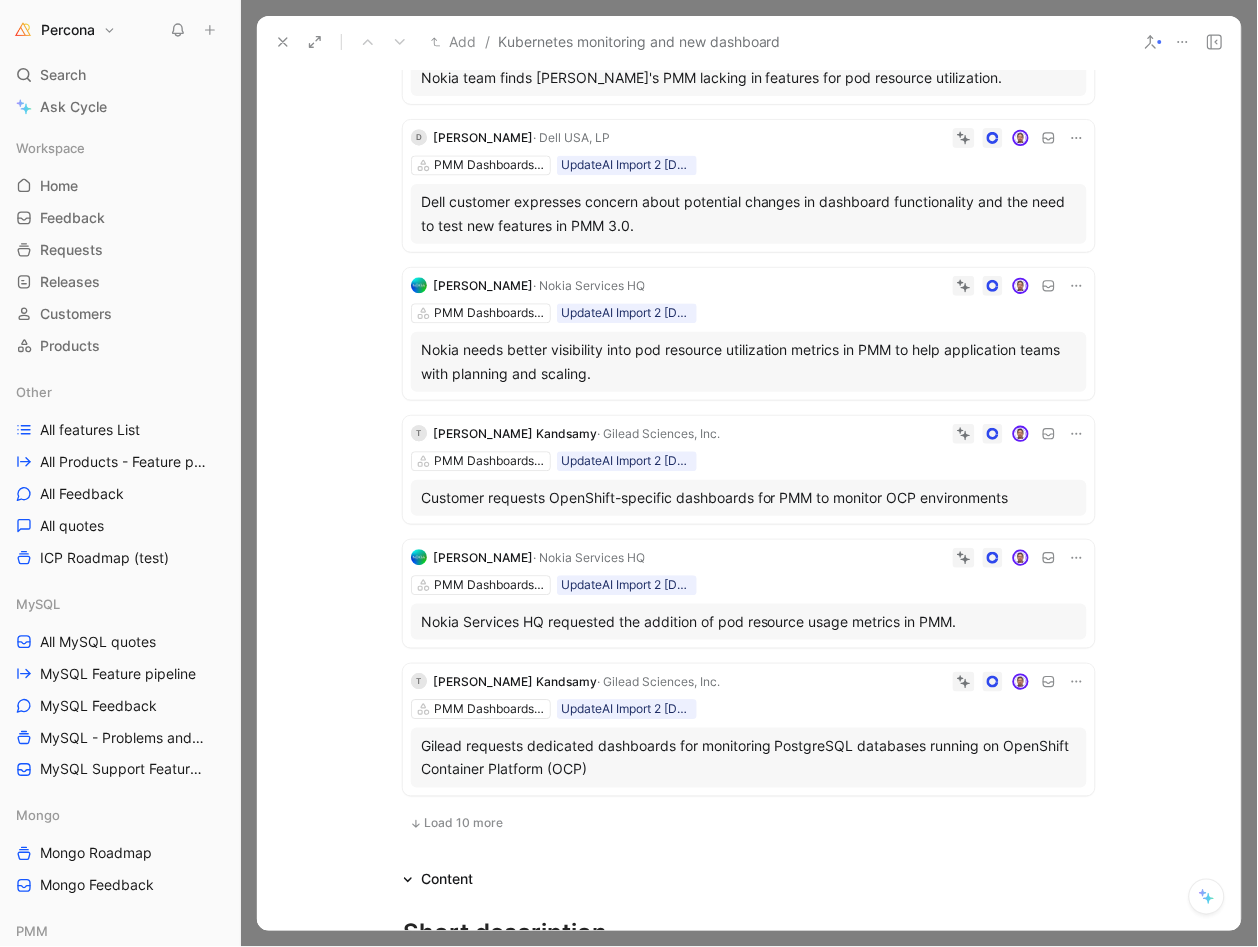 scroll, scrollTop: 781, scrollLeft: 0, axis: vertical 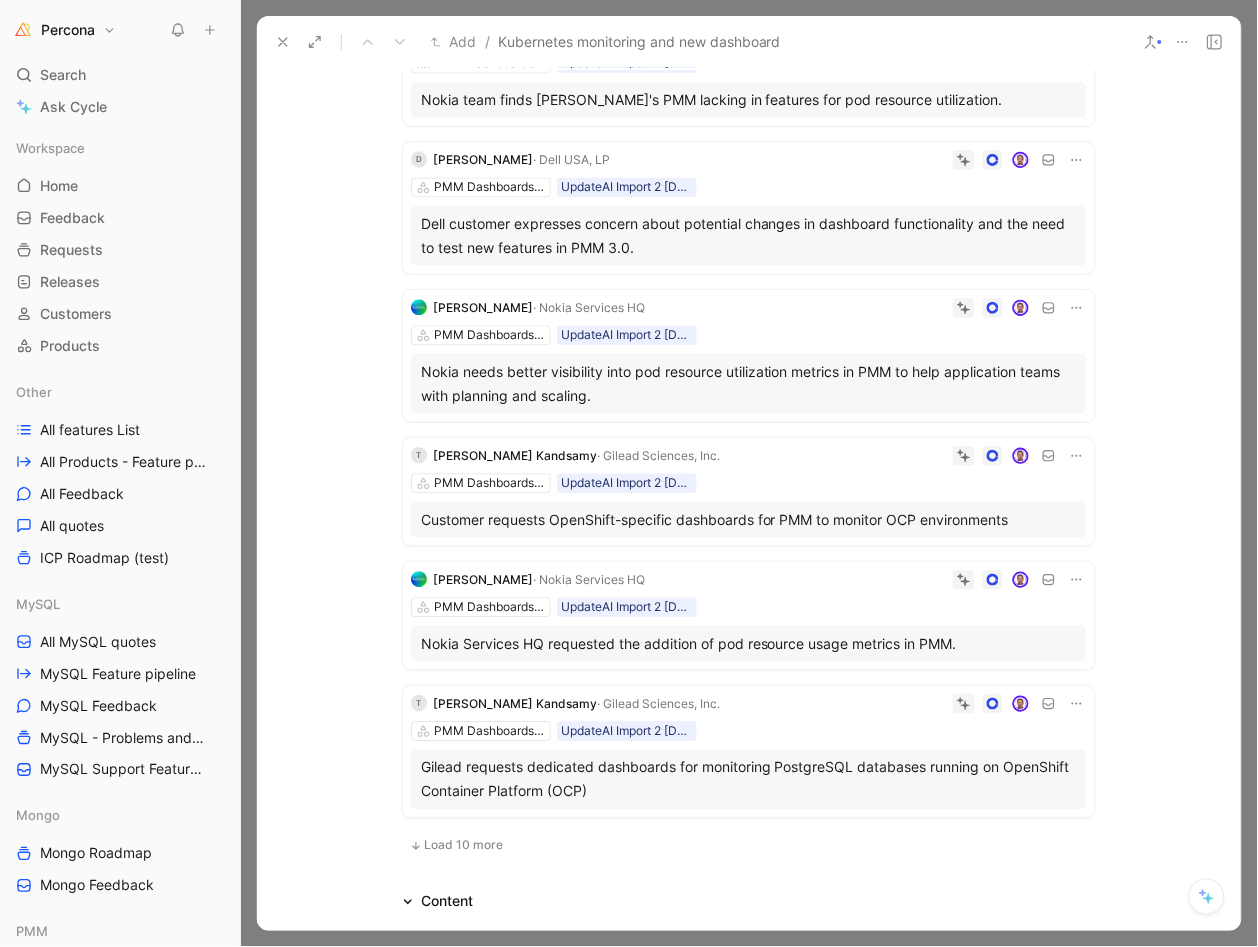 click 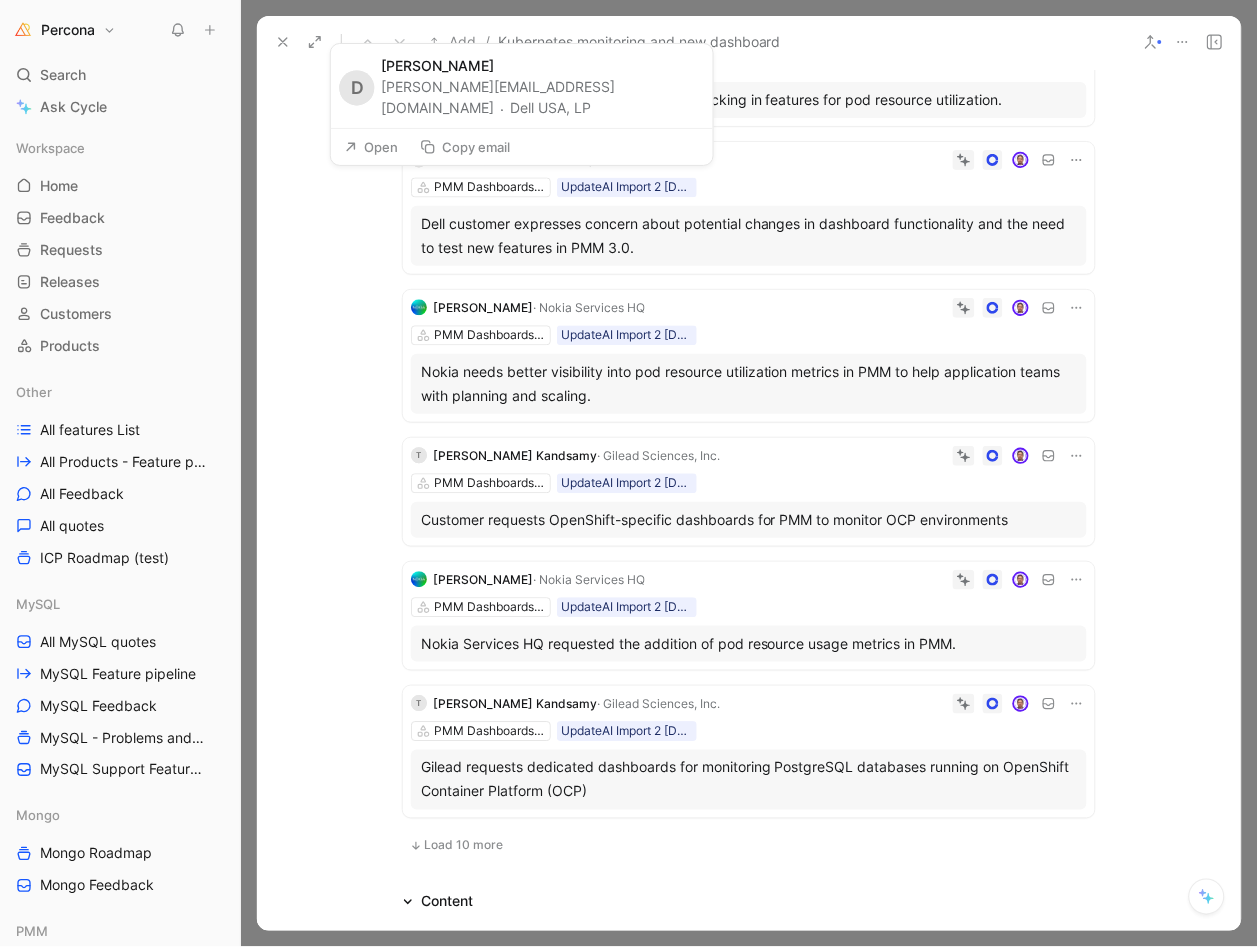 click on "Open" at bounding box center (371, 147) 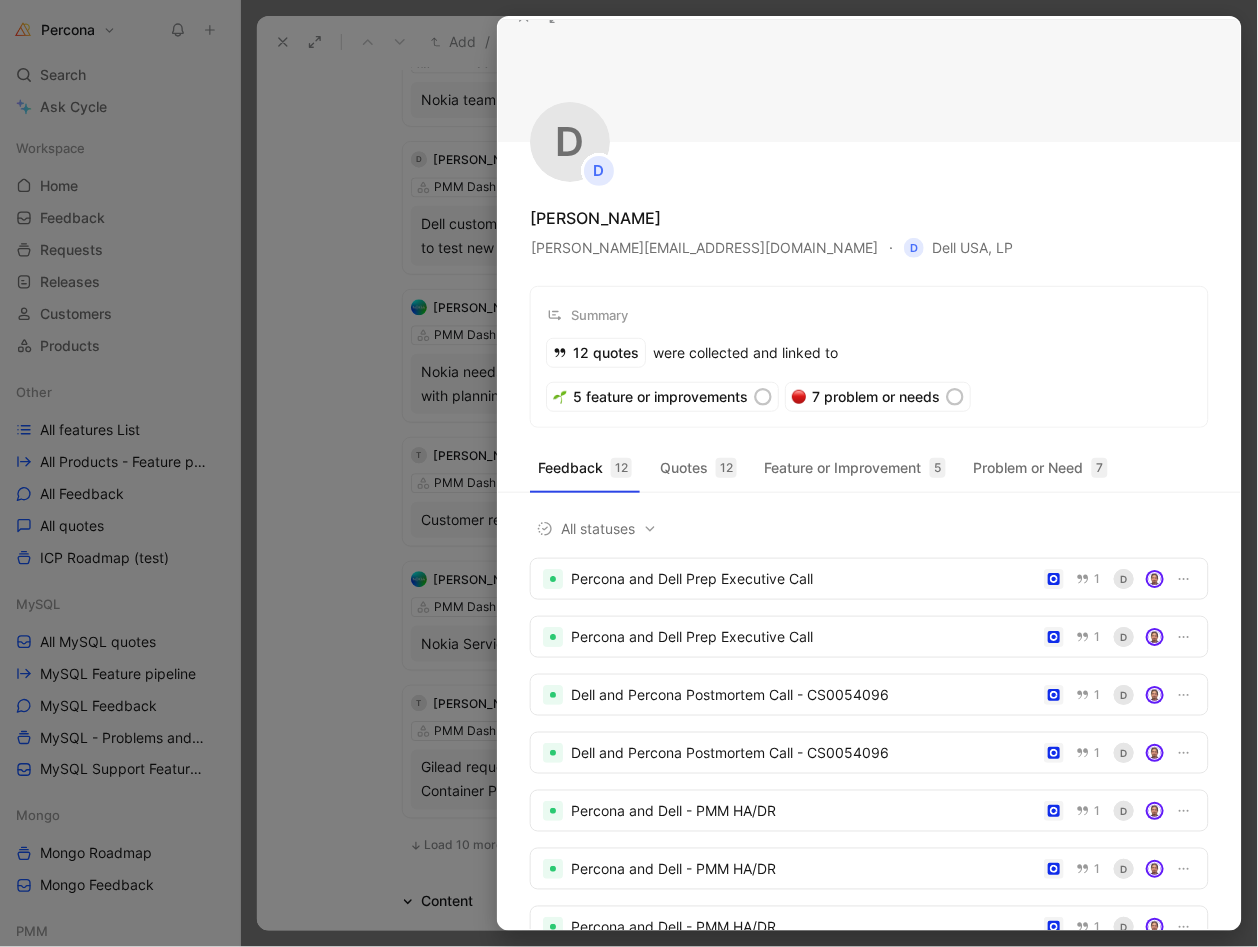 scroll, scrollTop: 20, scrollLeft: 0, axis: vertical 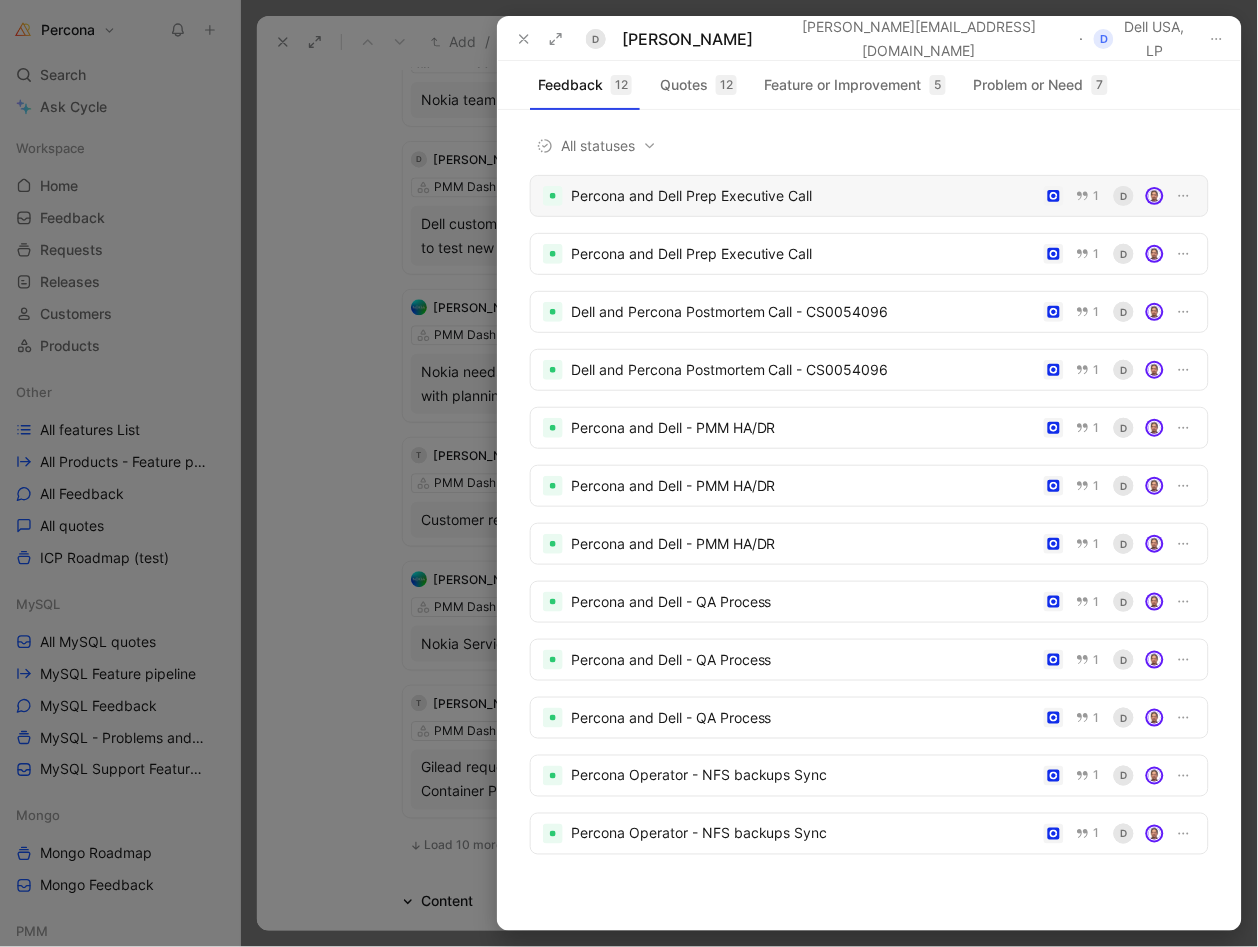click on "Percona and Dell Prep Executive Call" at bounding box center (803, 196) 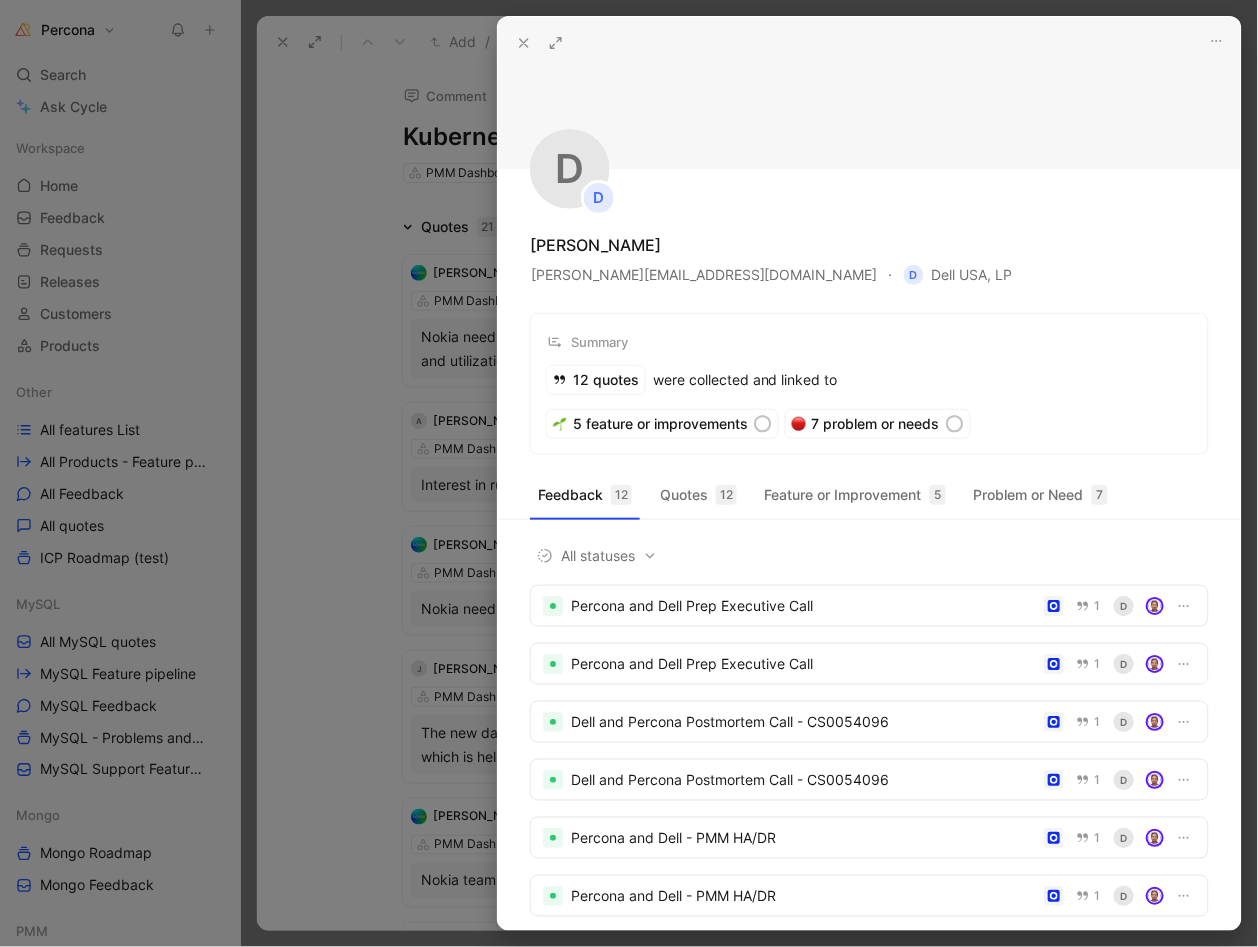 click at bounding box center (629, 473) 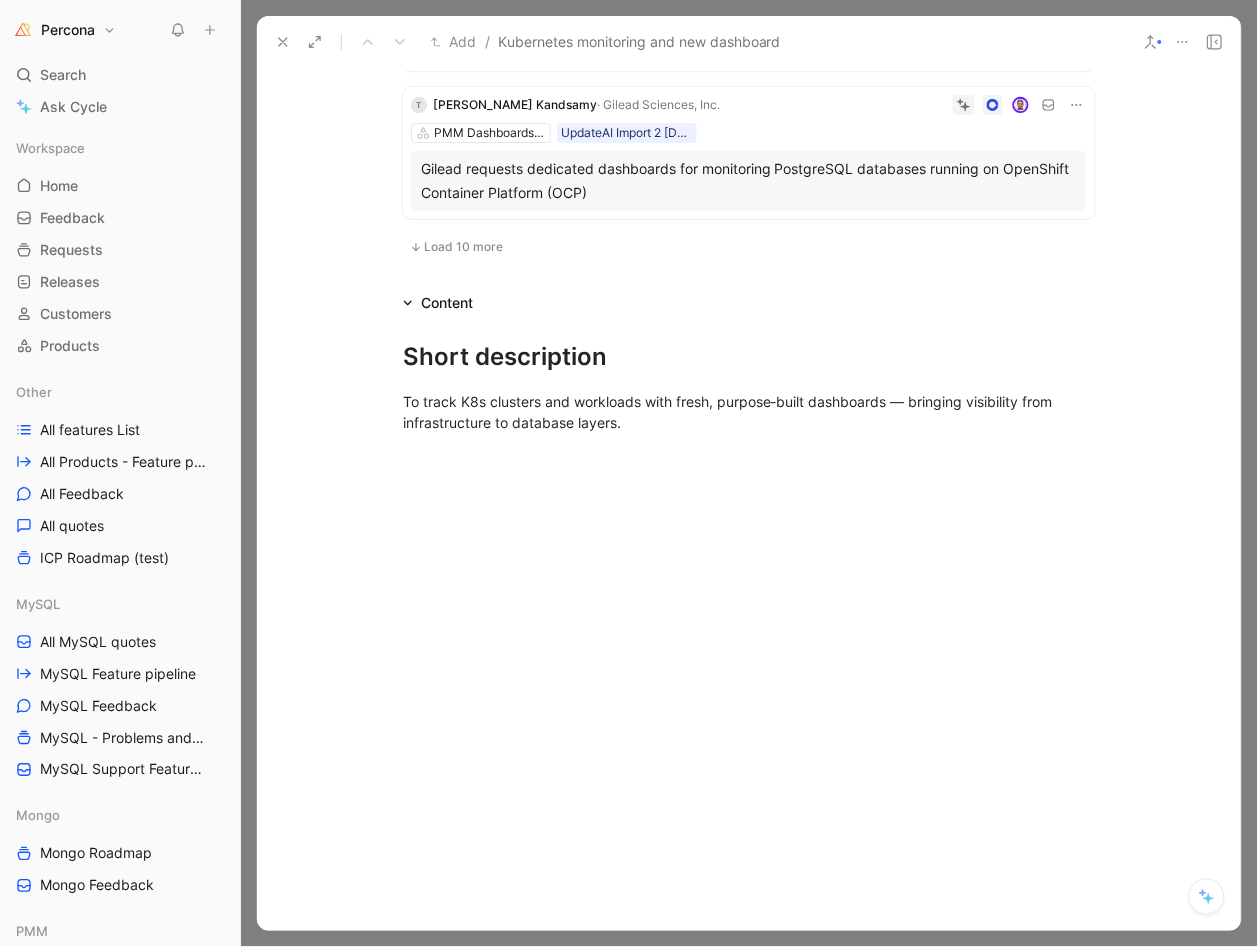 scroll, scrollTop: 1394, scrollLeft: 0, axis: vertical 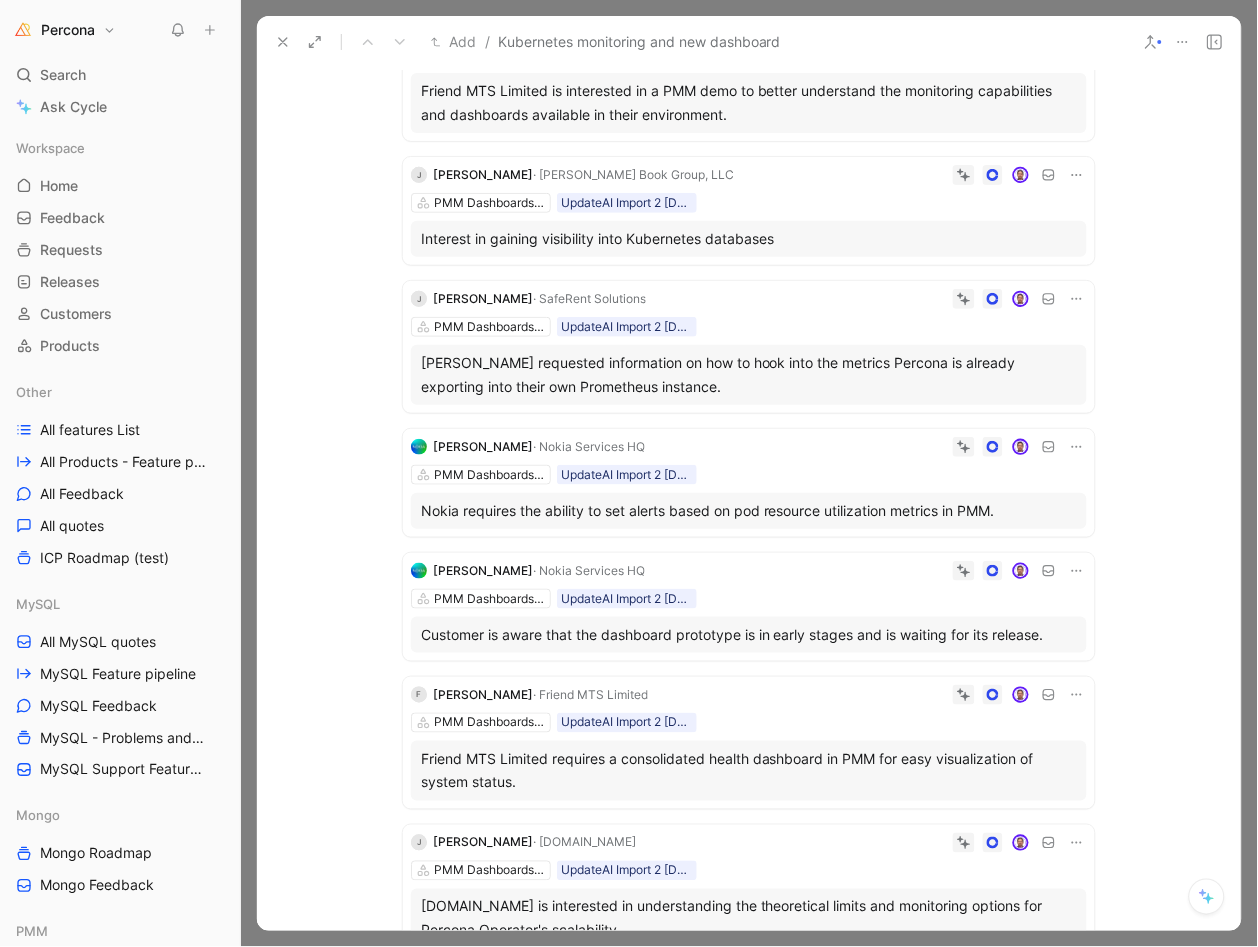 click 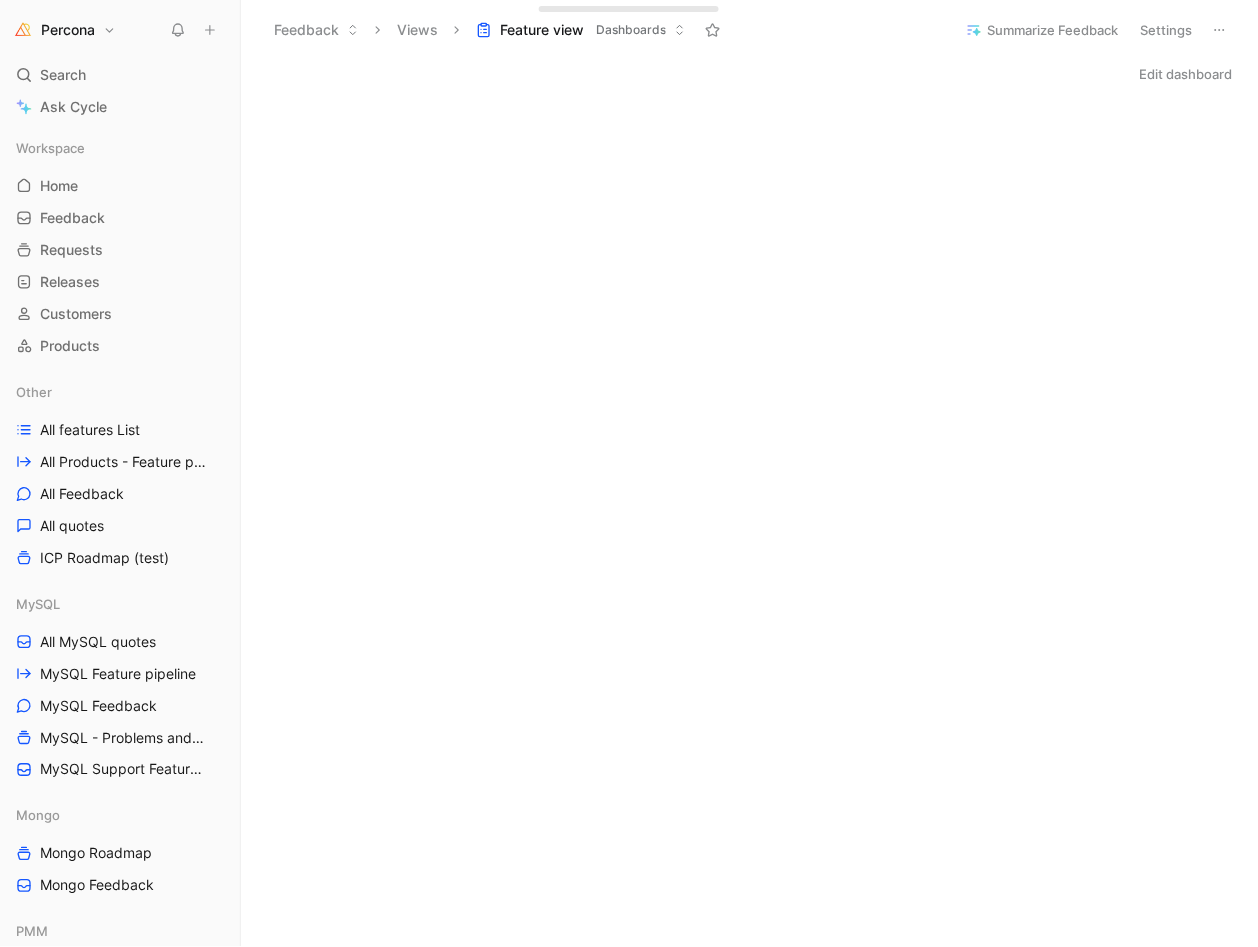 scroll, scrollTop: 0, scrollLeft: 0, axis: both 